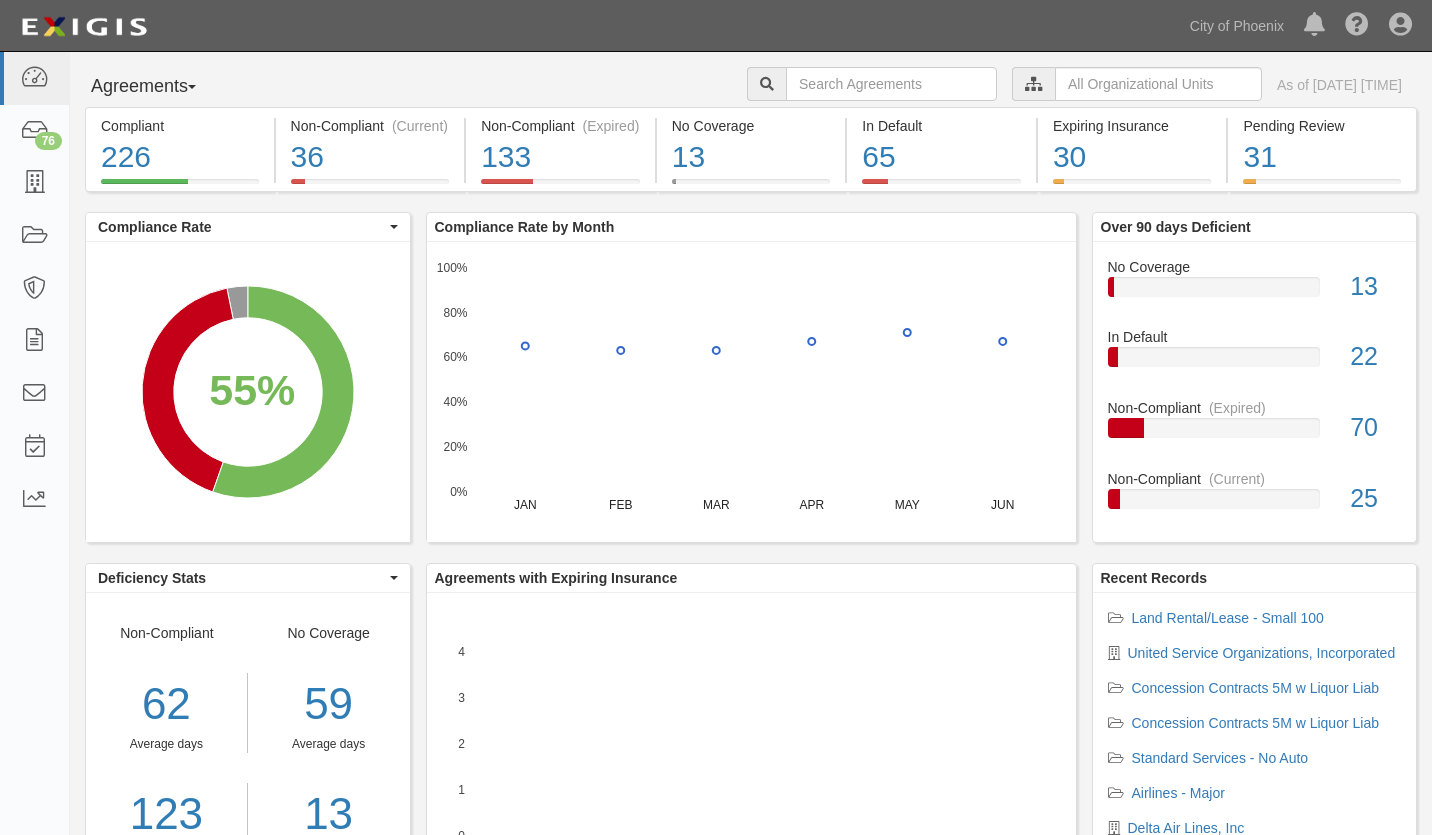 scroll, scrollTop: 0, scrollLeft: 0, axis: both 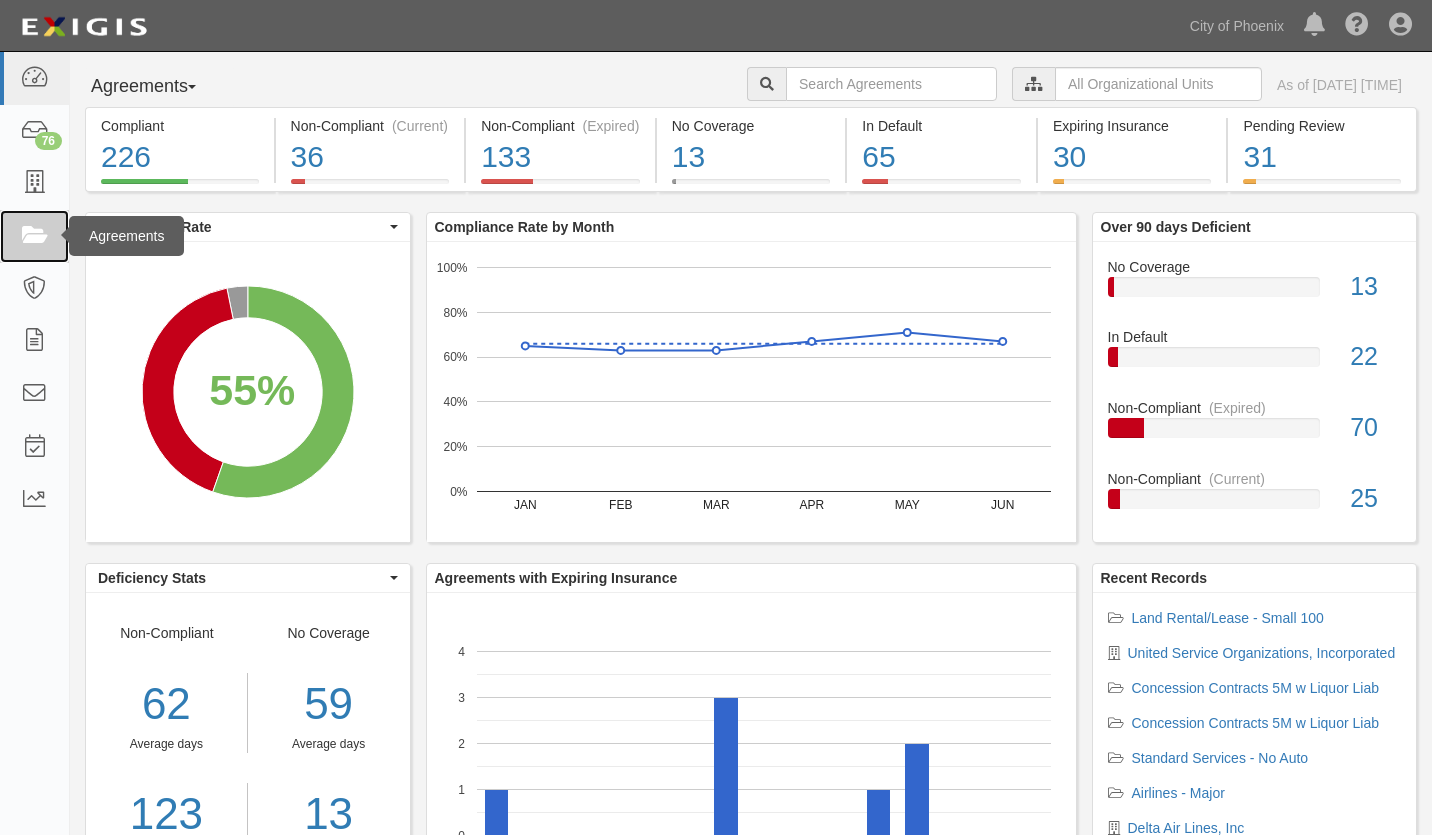 click at bounding box center [34, 236] 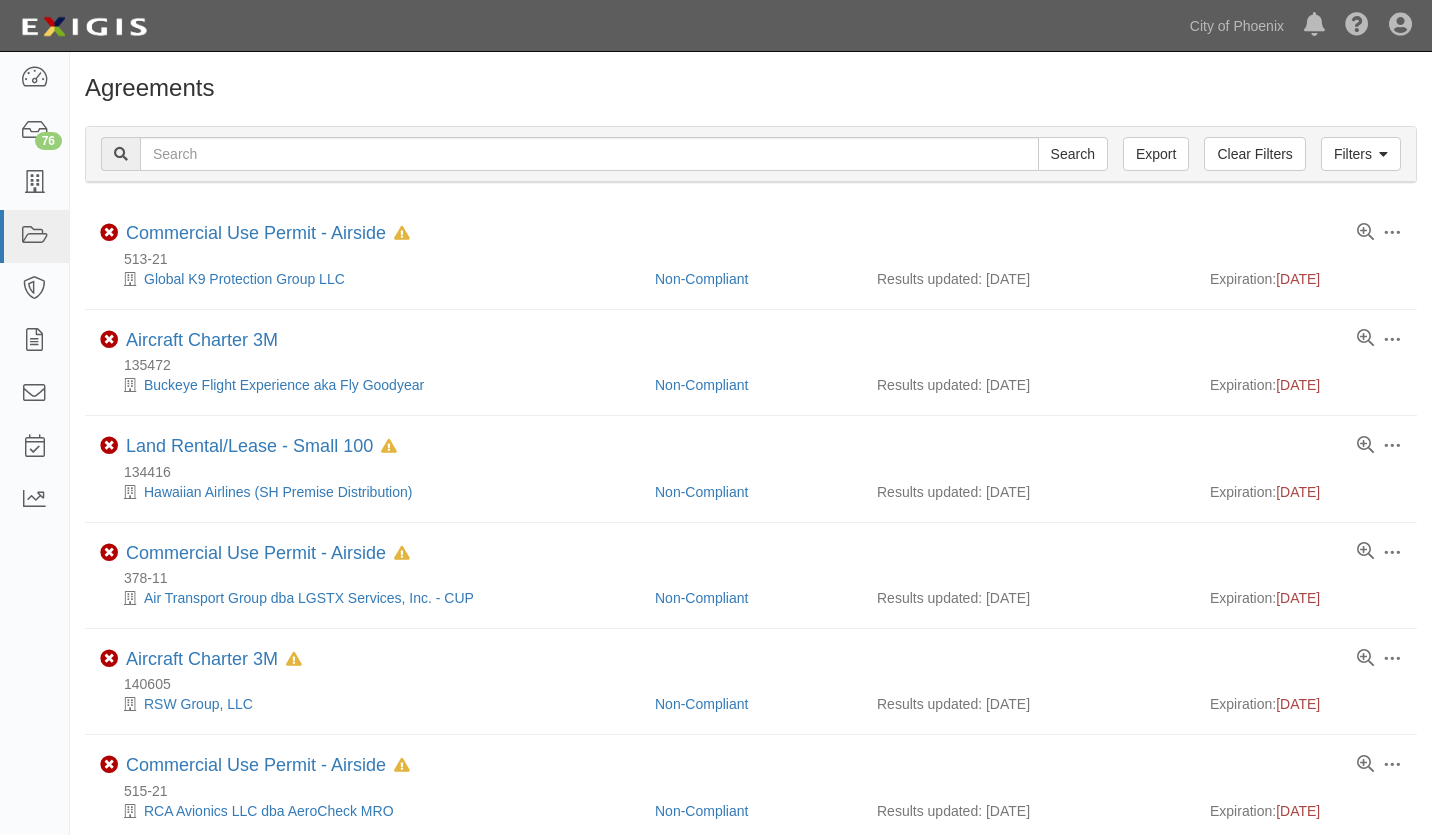 scroll, scrollTop: 0, scrollLeft: 0, axis: both 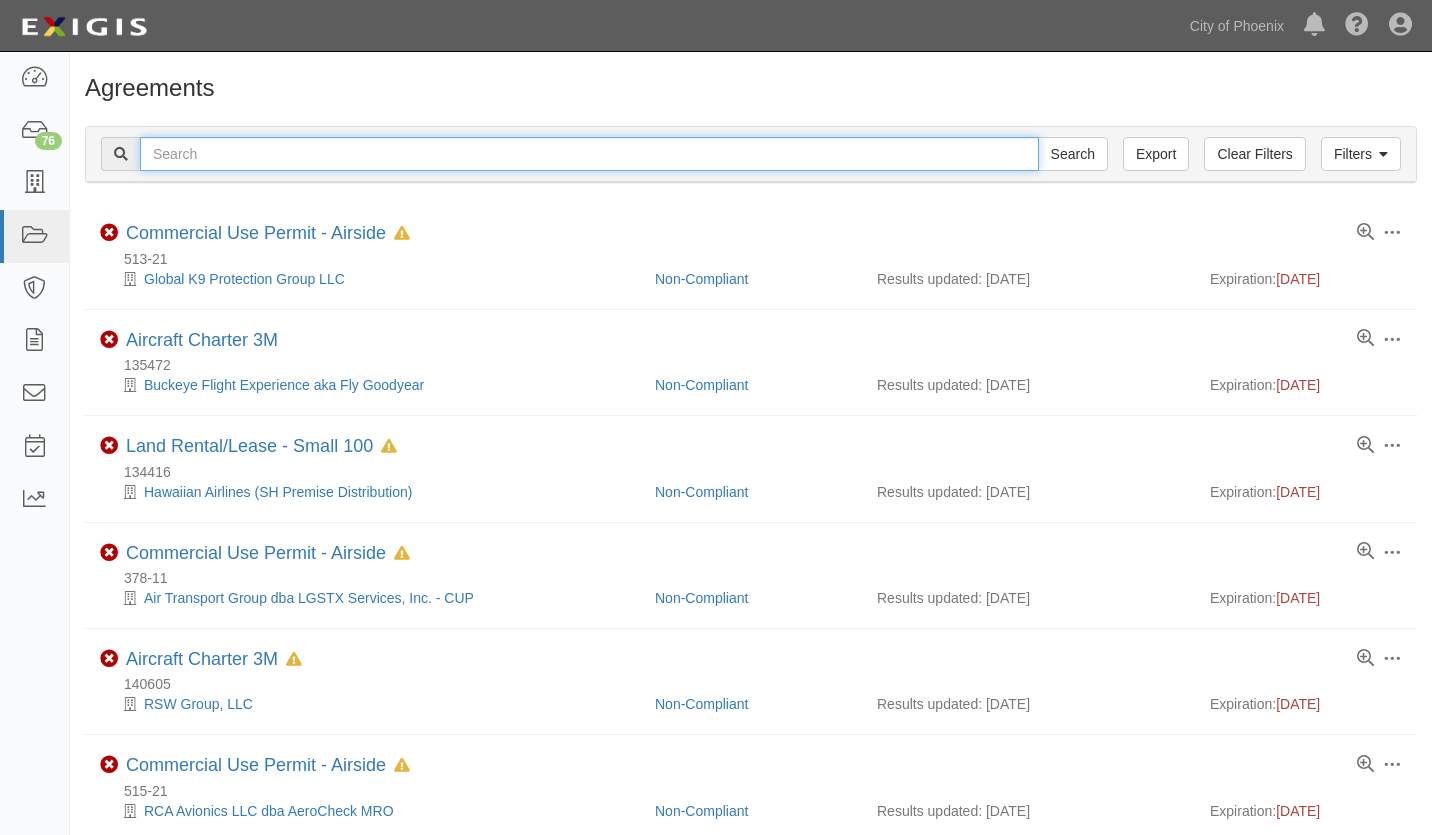 click at bounding box center (589, 154) 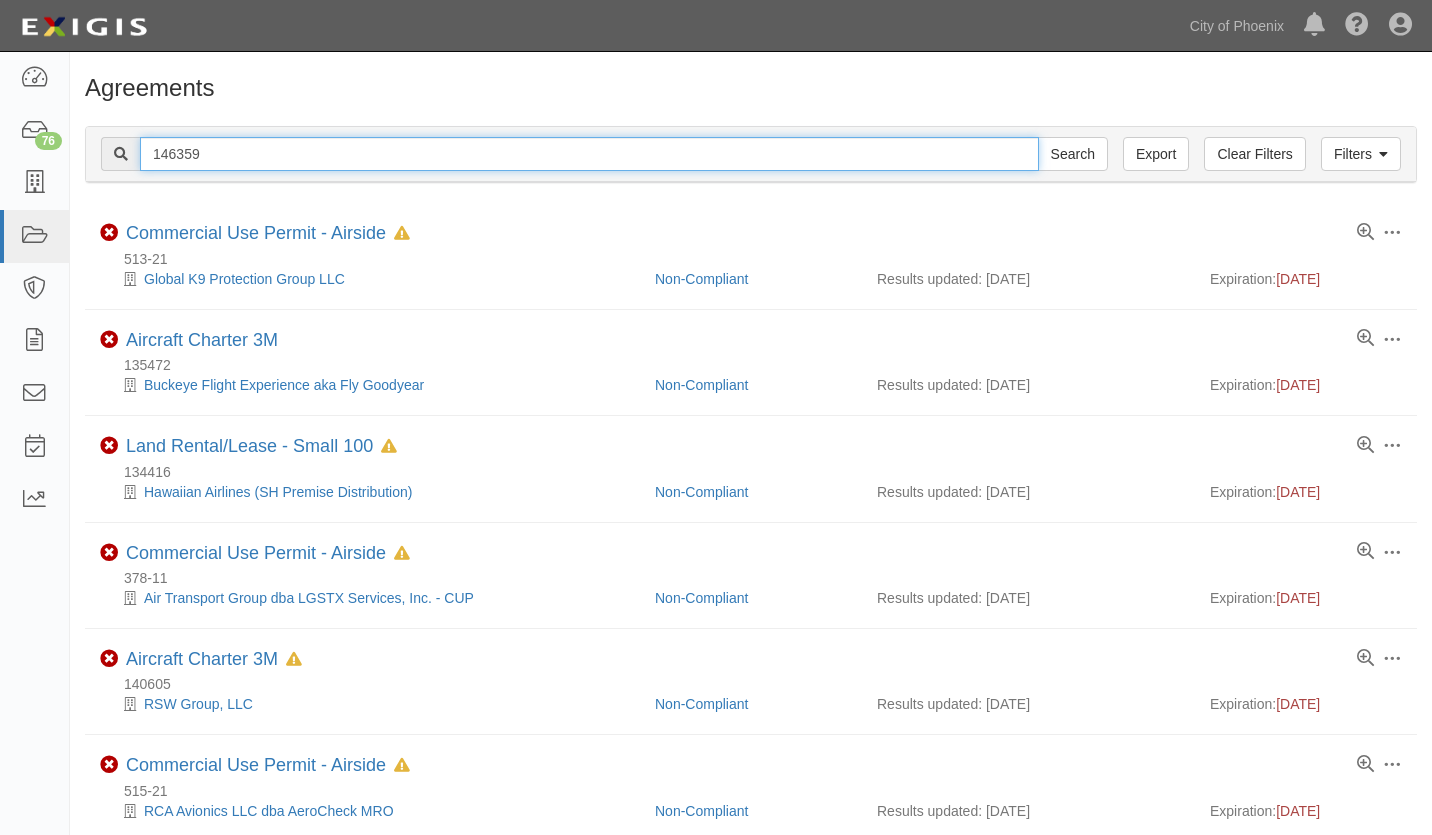 type on "146359" 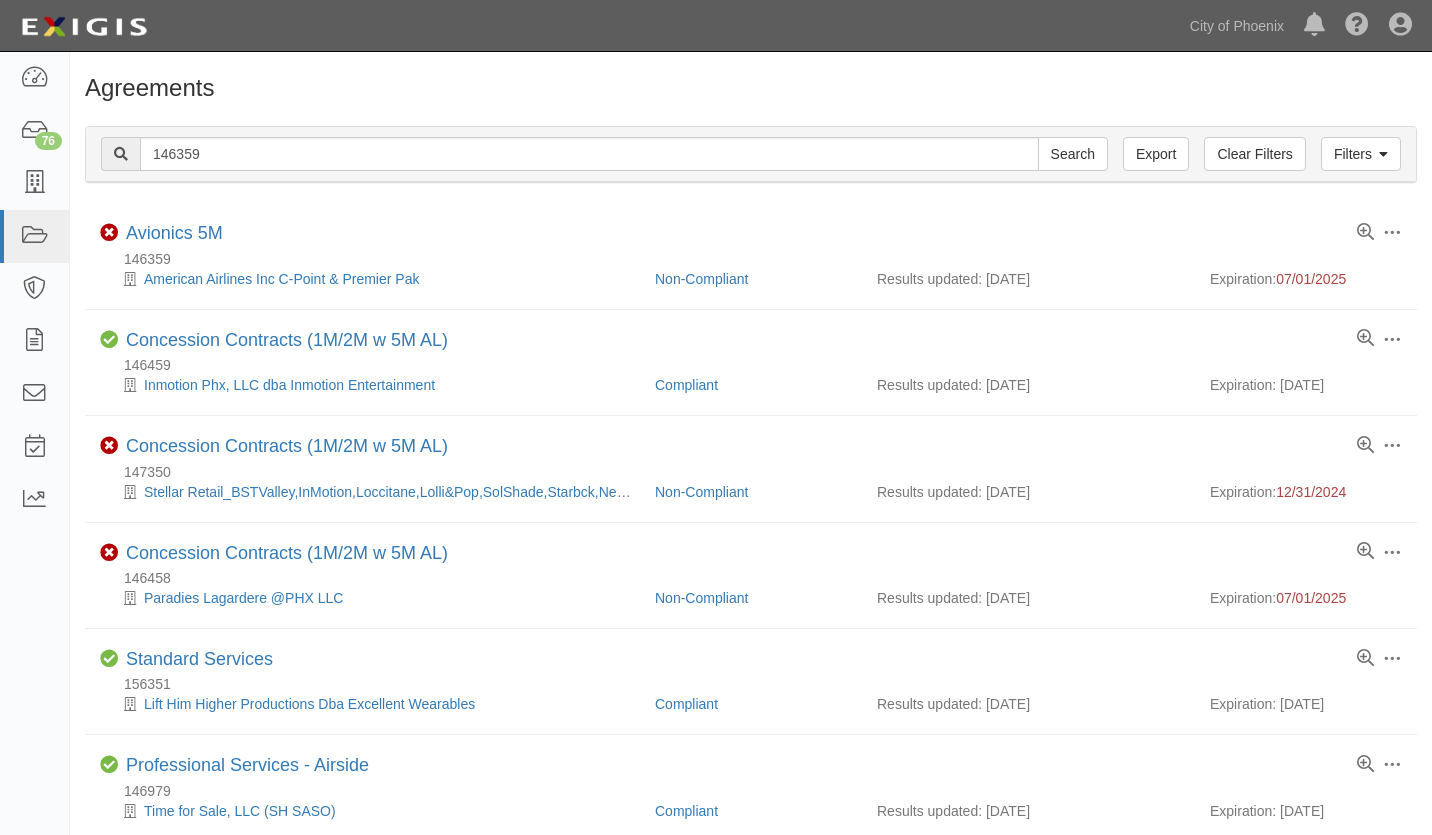 scroll, scrollTop: 0, scrollLeft: 0, axis: both 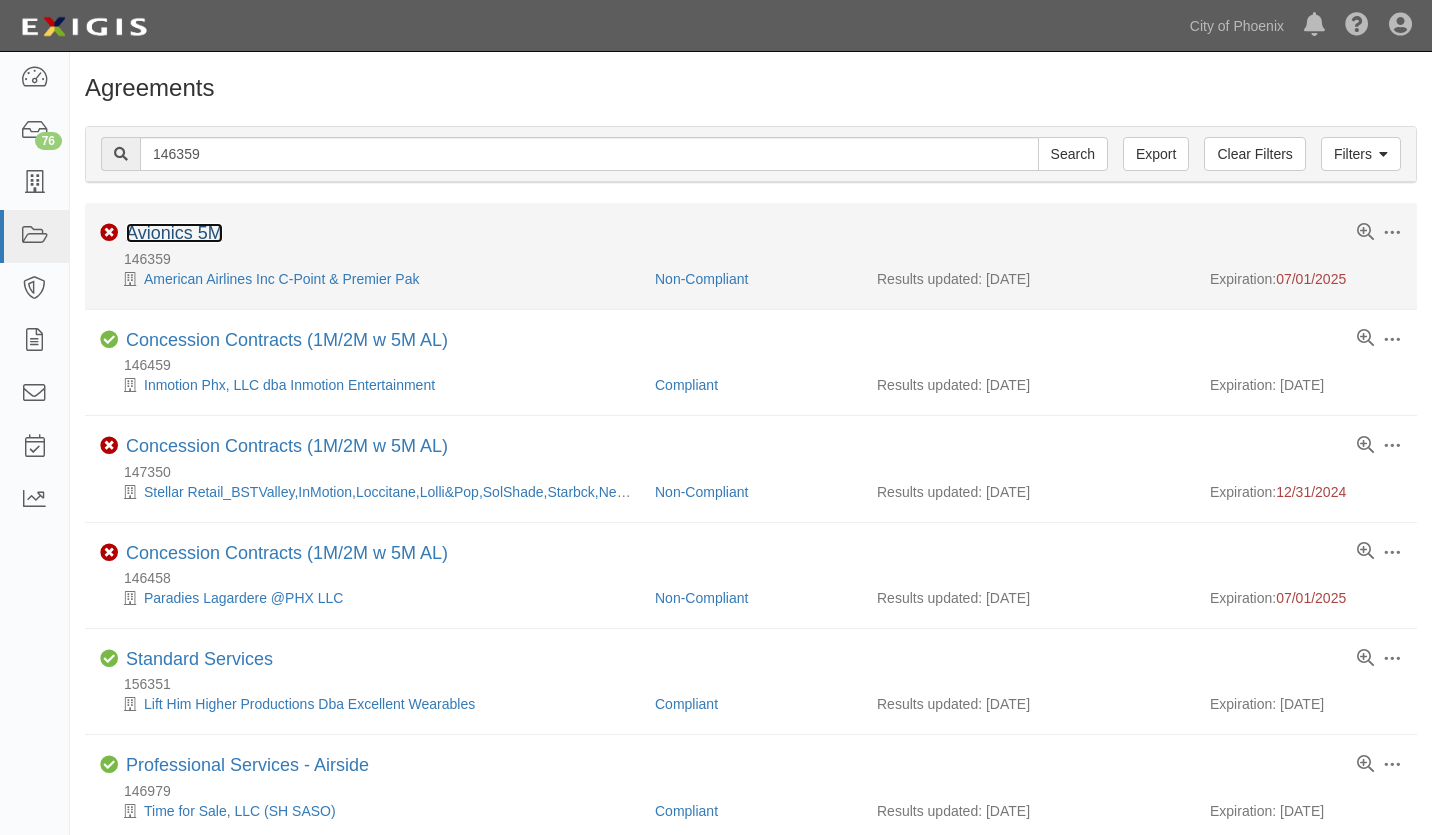 click on "Avionics 5M" at bounding box center (174, 233) 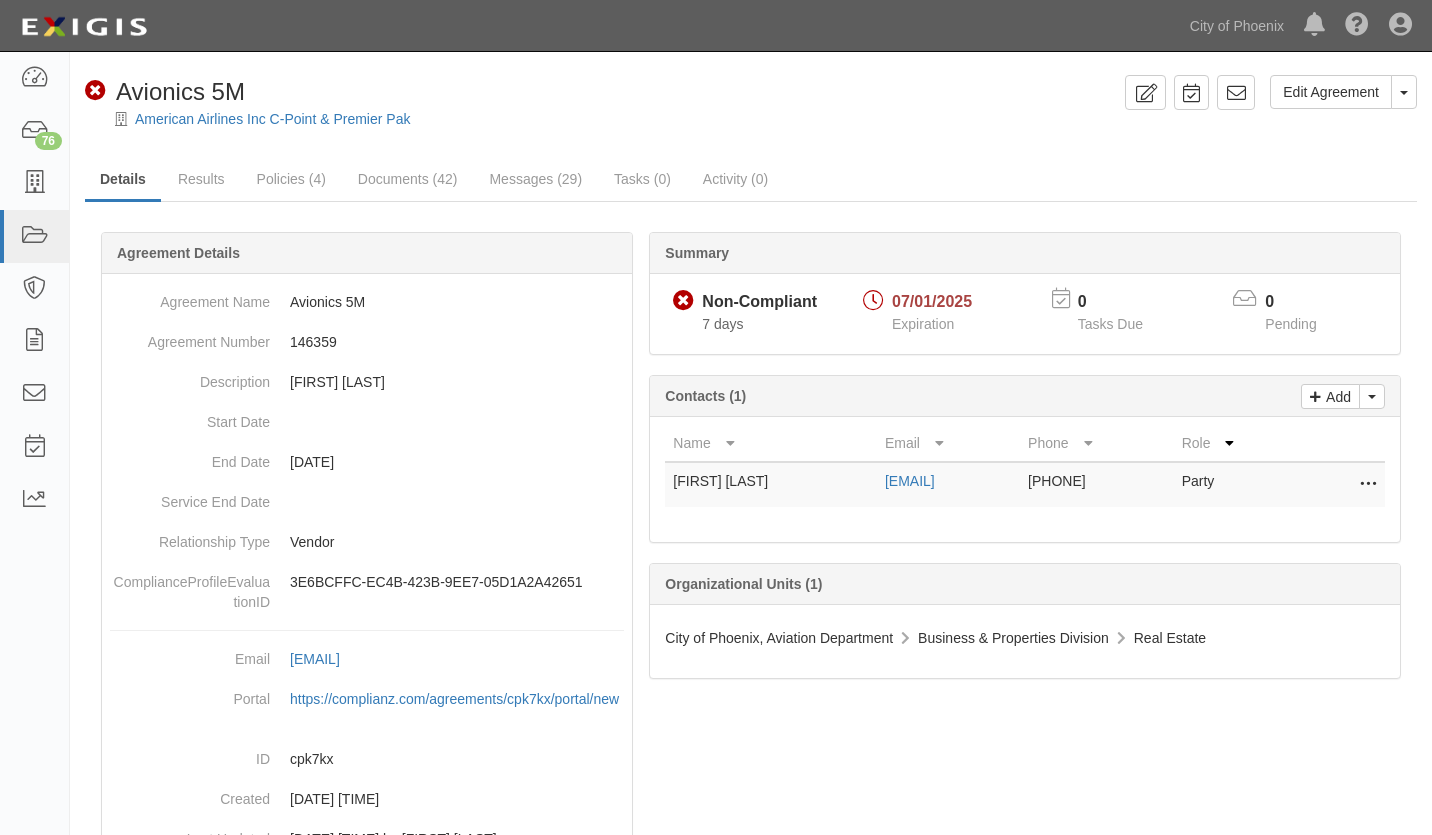 scroll, scrollTop: 0, scrollLeft: 0, axis: both 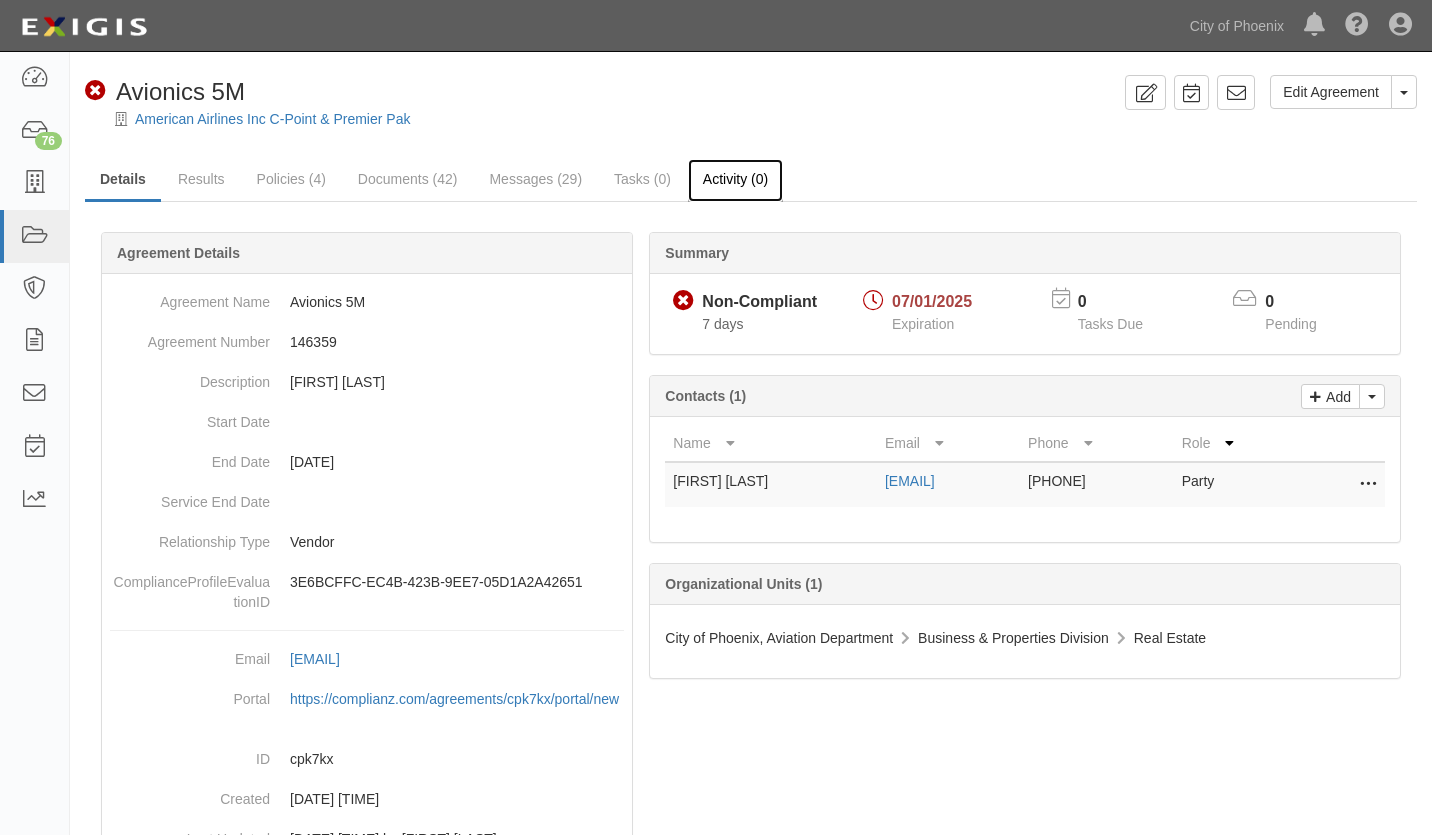 click on "Activity (0)" at bounding box center (735, 180) 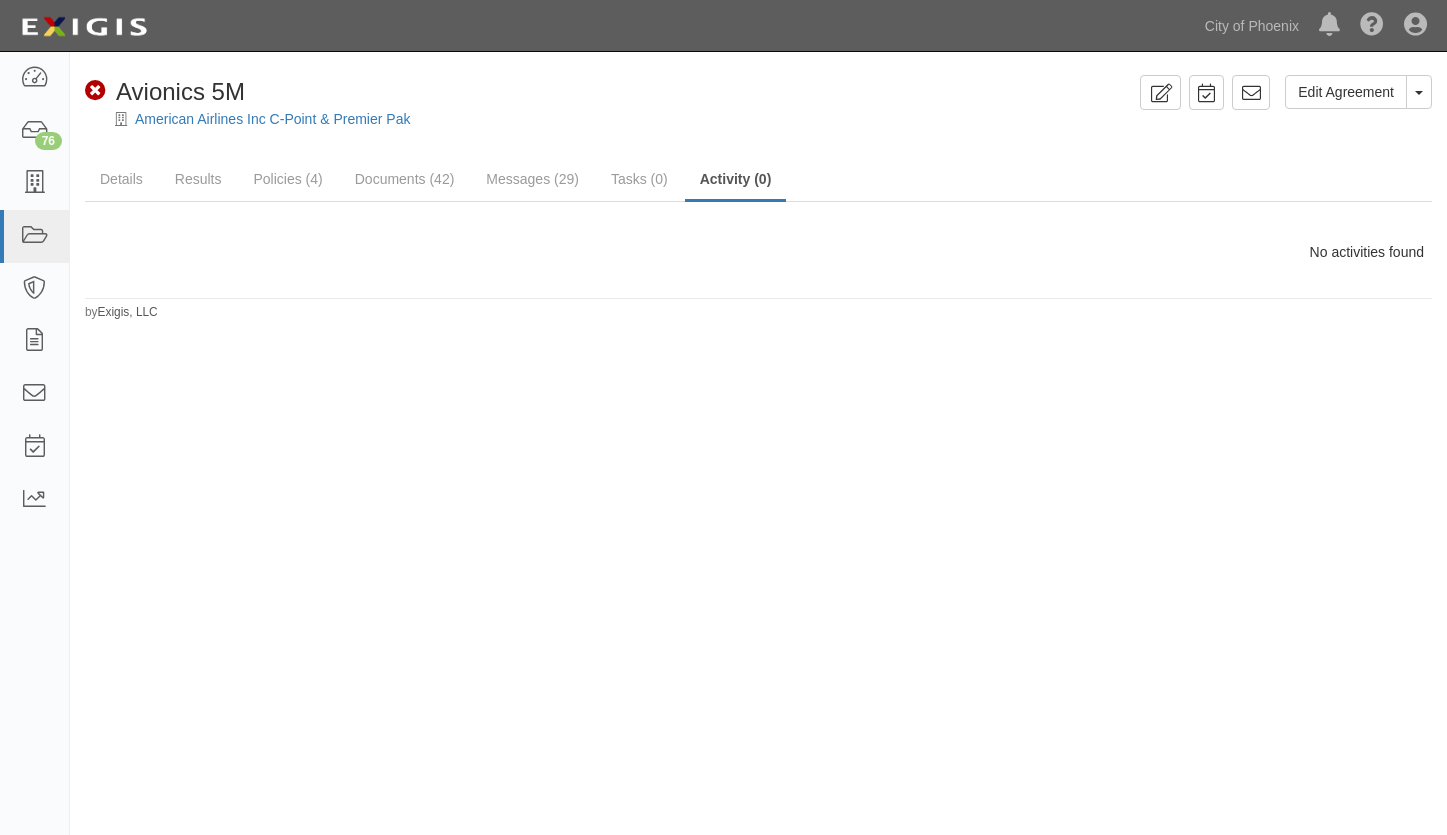 scroll, scrollTop: 0, scrollLeft: 0, axis: both 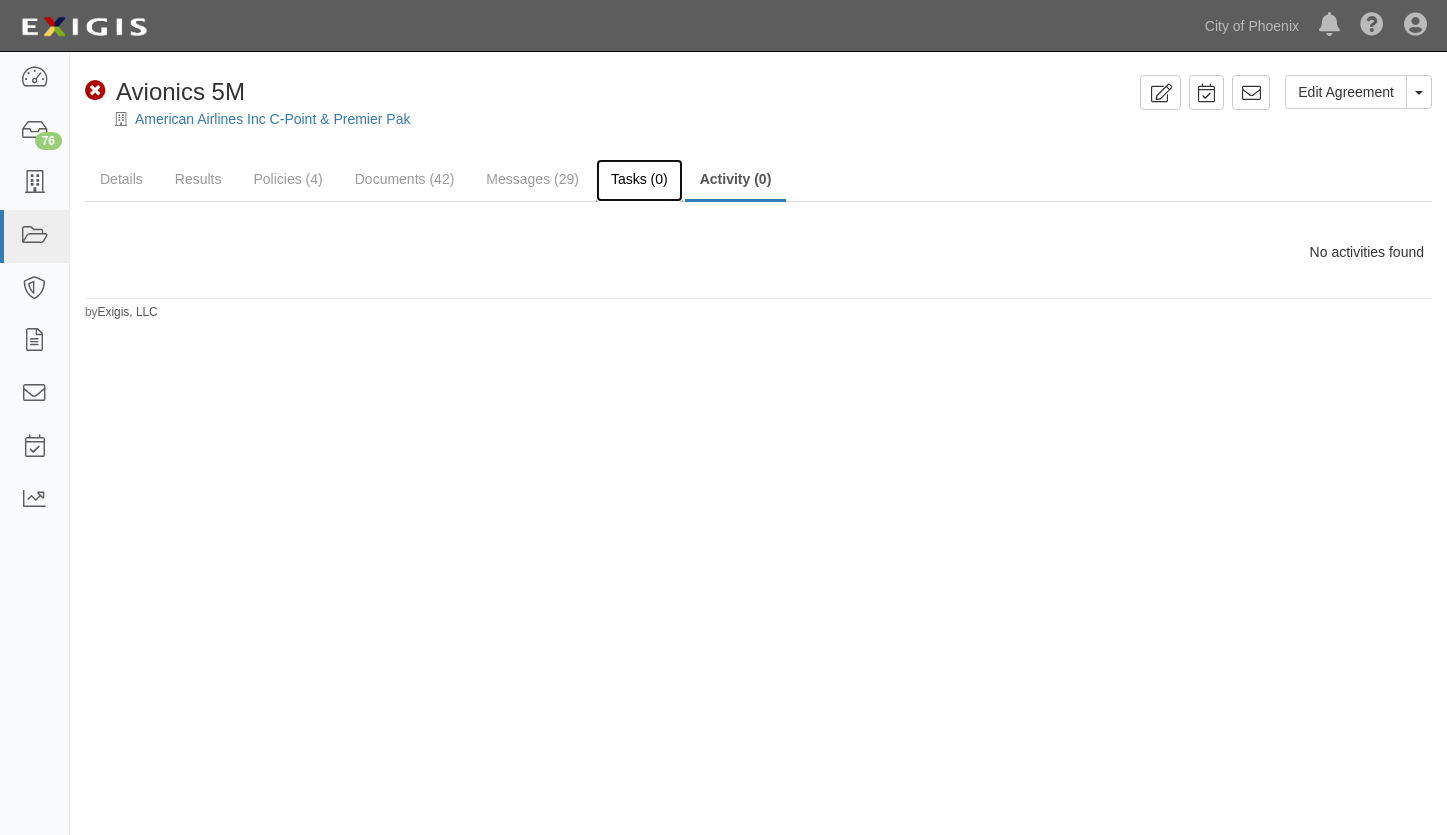 click on "Tasks (0)" at bounding box center [639, 180] 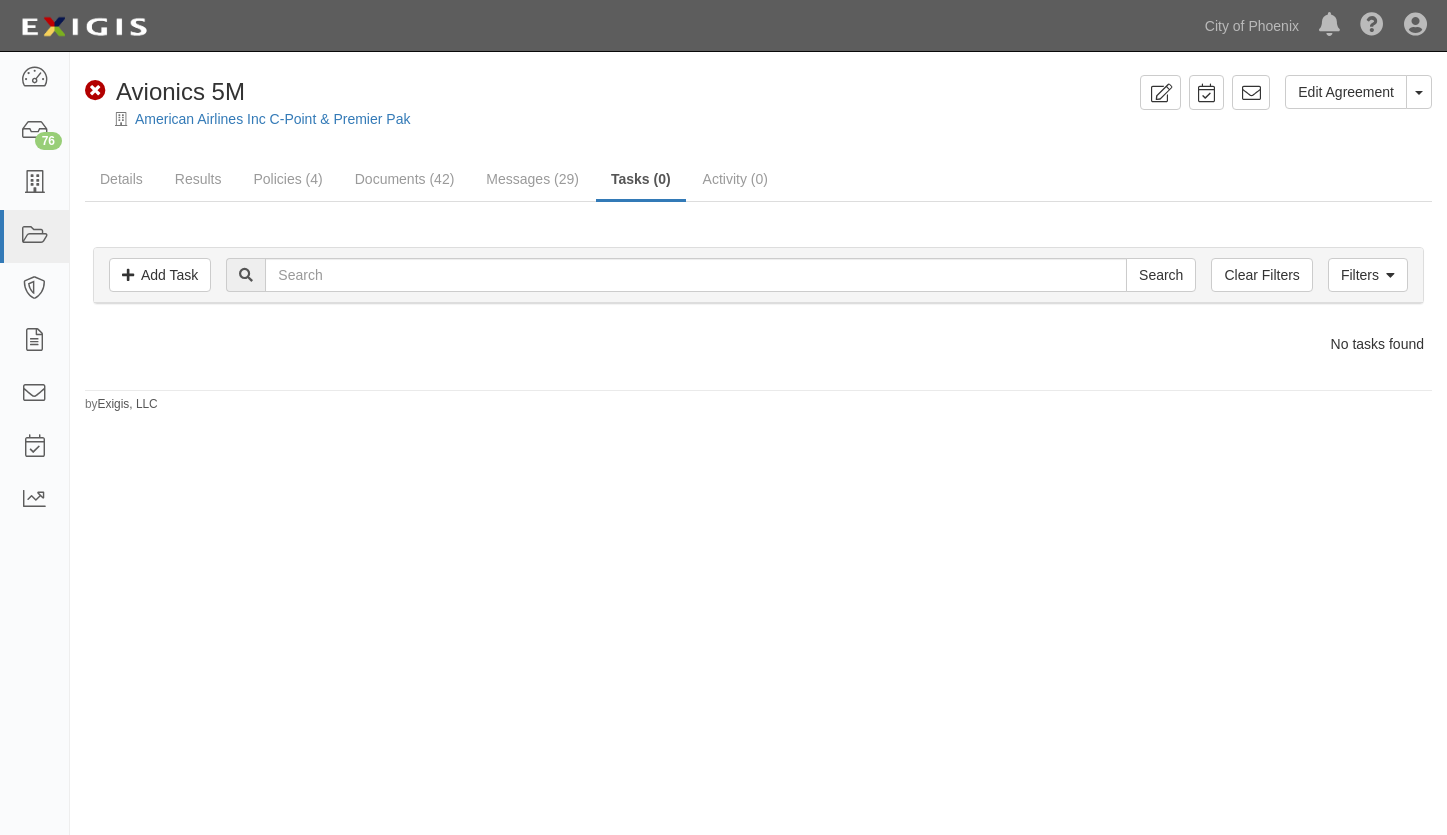 scroll, scrollTop: 0, scrollLeft: 0, axis: both 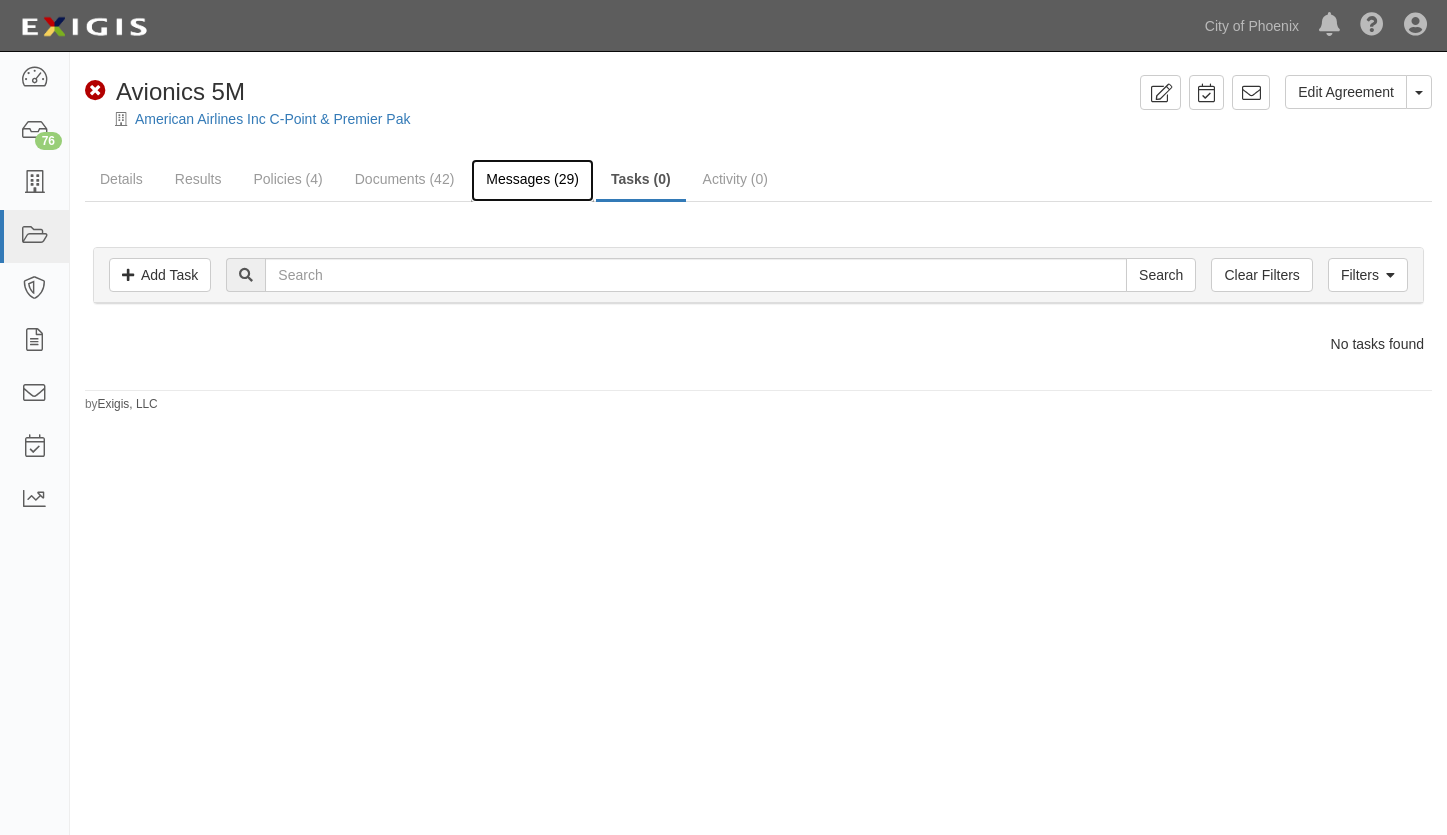 click on "Messages (29)" at bounding box center [532, 180] 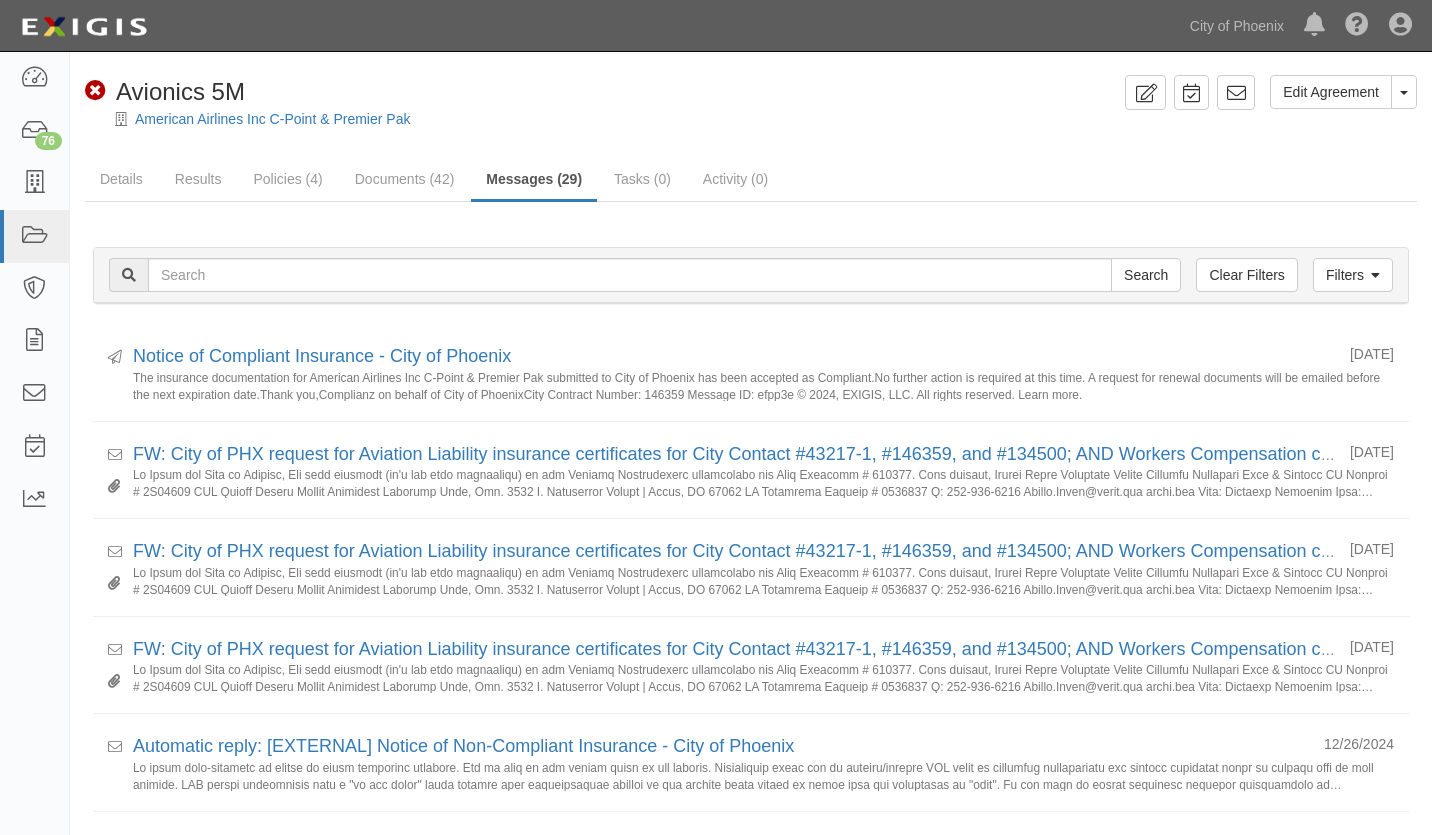 scroll, scrollTop: 0, scrollLeft: 0, axis: both 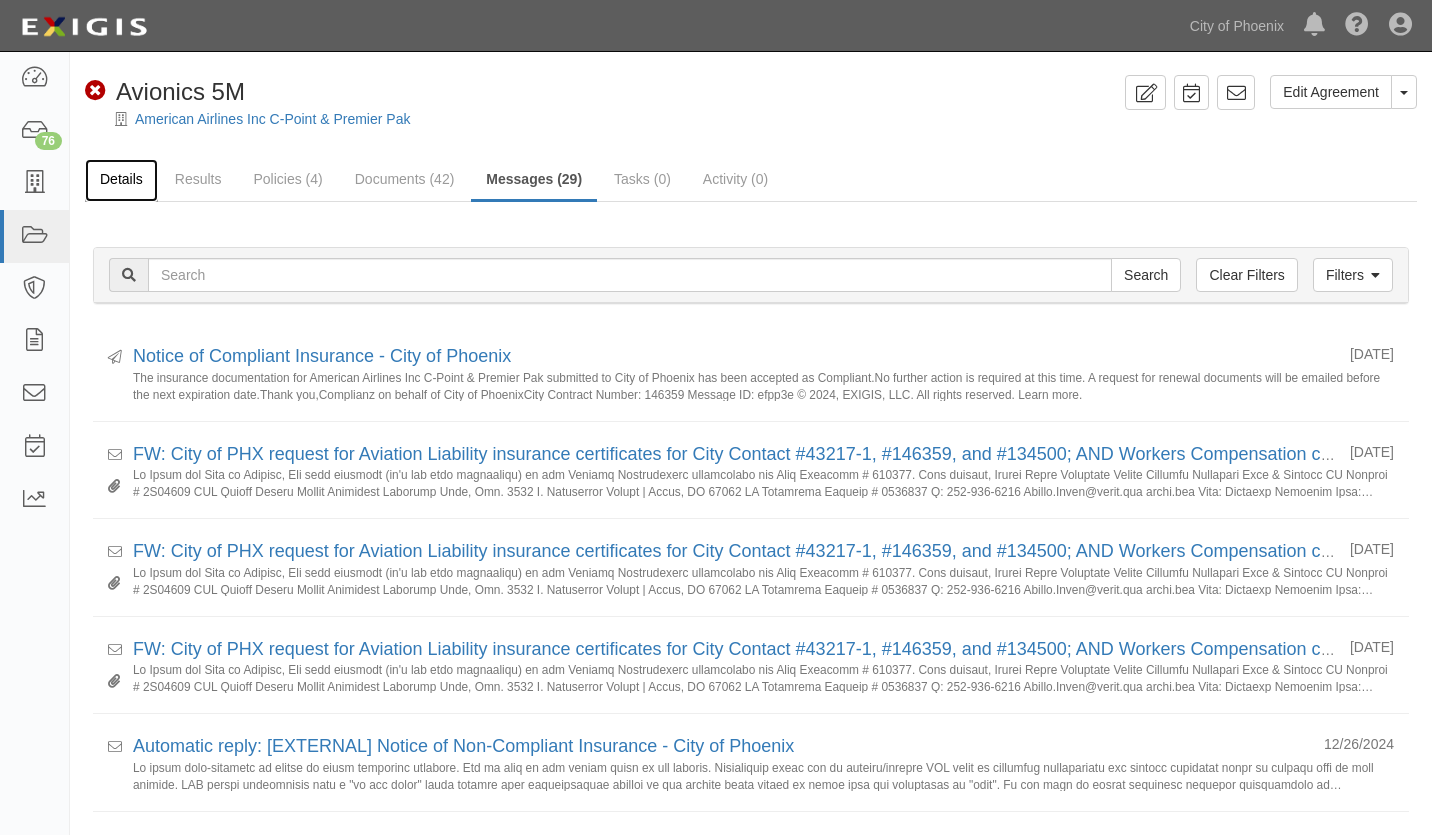 click on "Details" at bounding box center (121, 180) 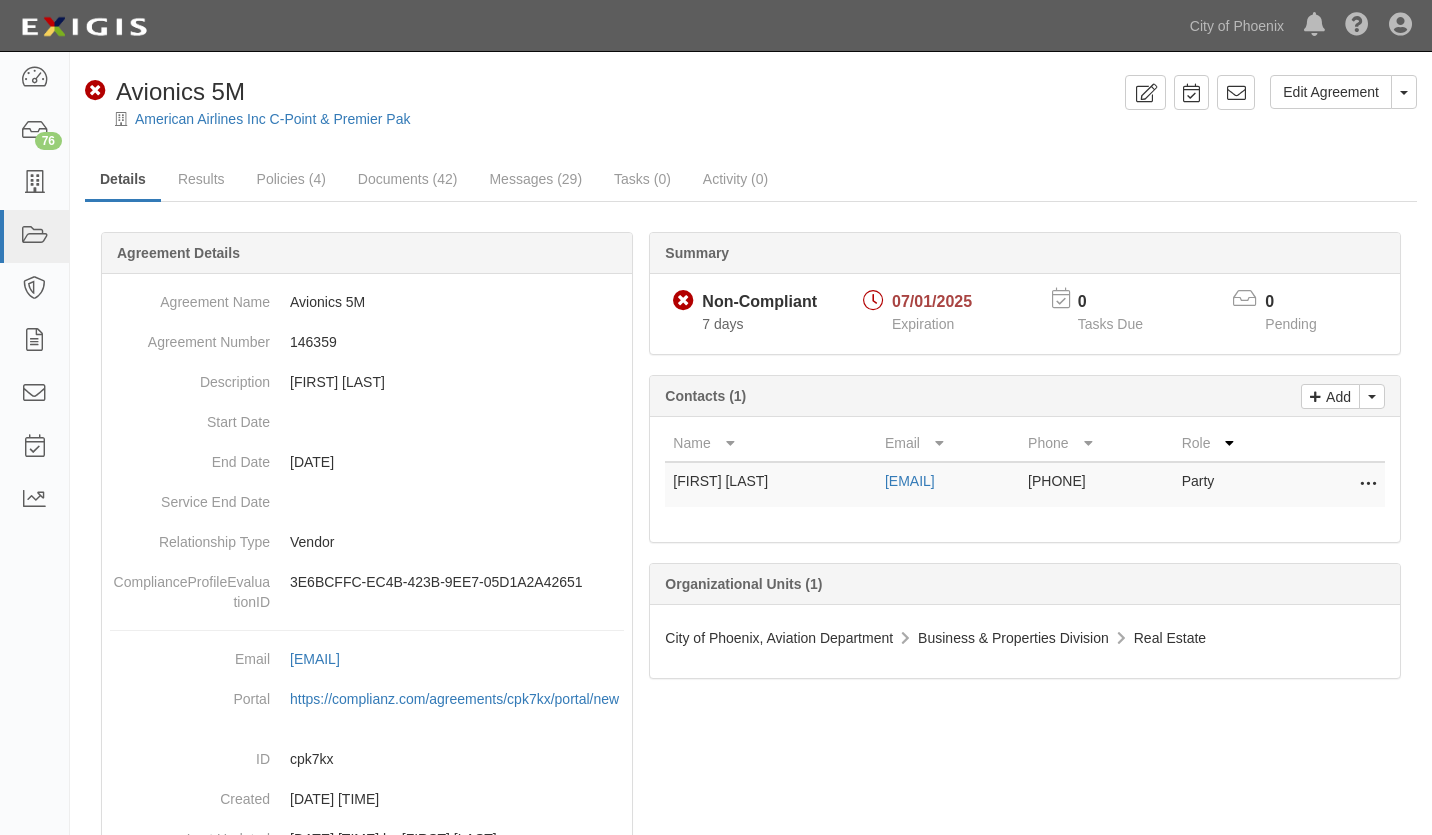 scroll, scrollTop: 0, scrollLeft: 0, axis: both 